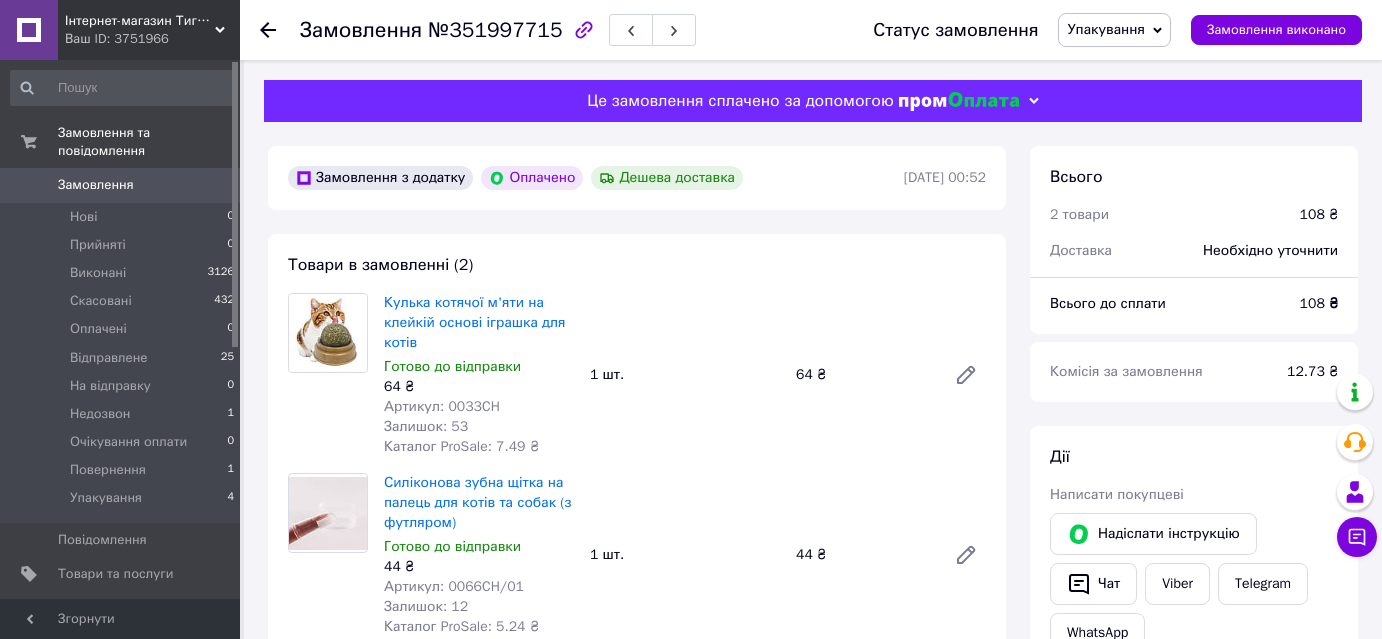 scroll, scrollTop: 0, scrollLeft: 0, axis: both 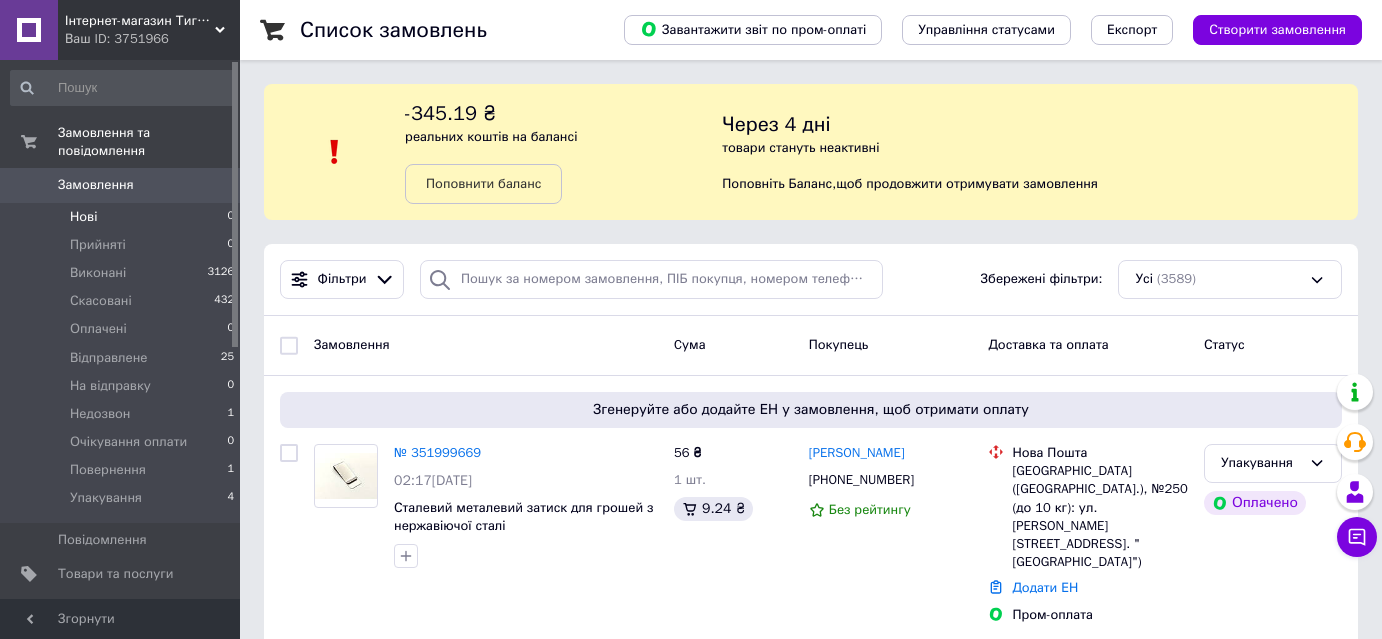 click on "Нові 0" at bounding box center (123, 217) 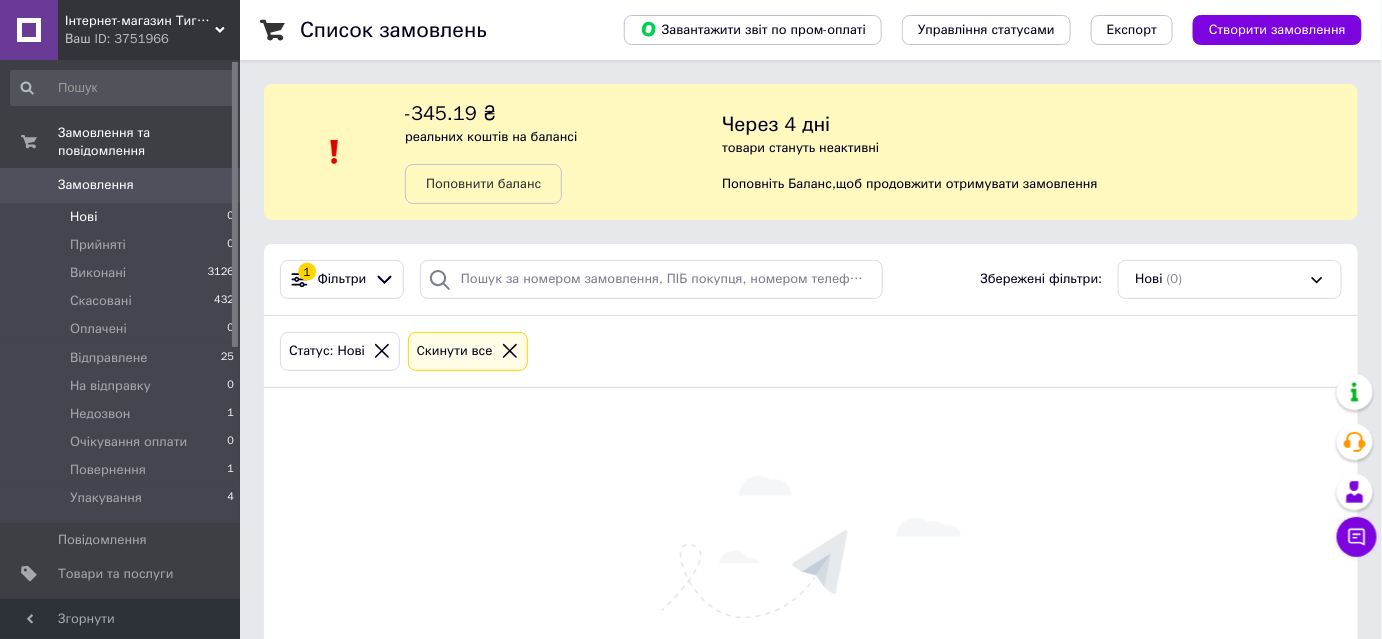 click on "Замовлення" at bounding box center [96, 185] 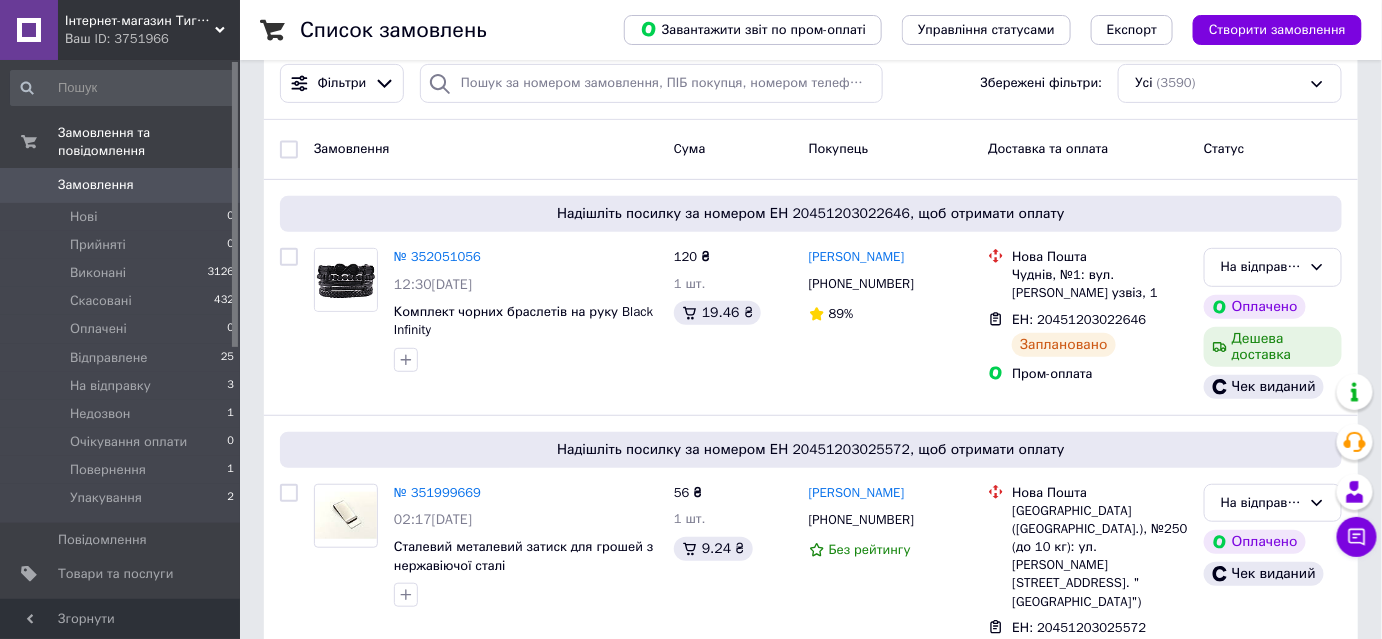 scroll, scrollTop: 212, scrollLeft: 0, axis: vertical 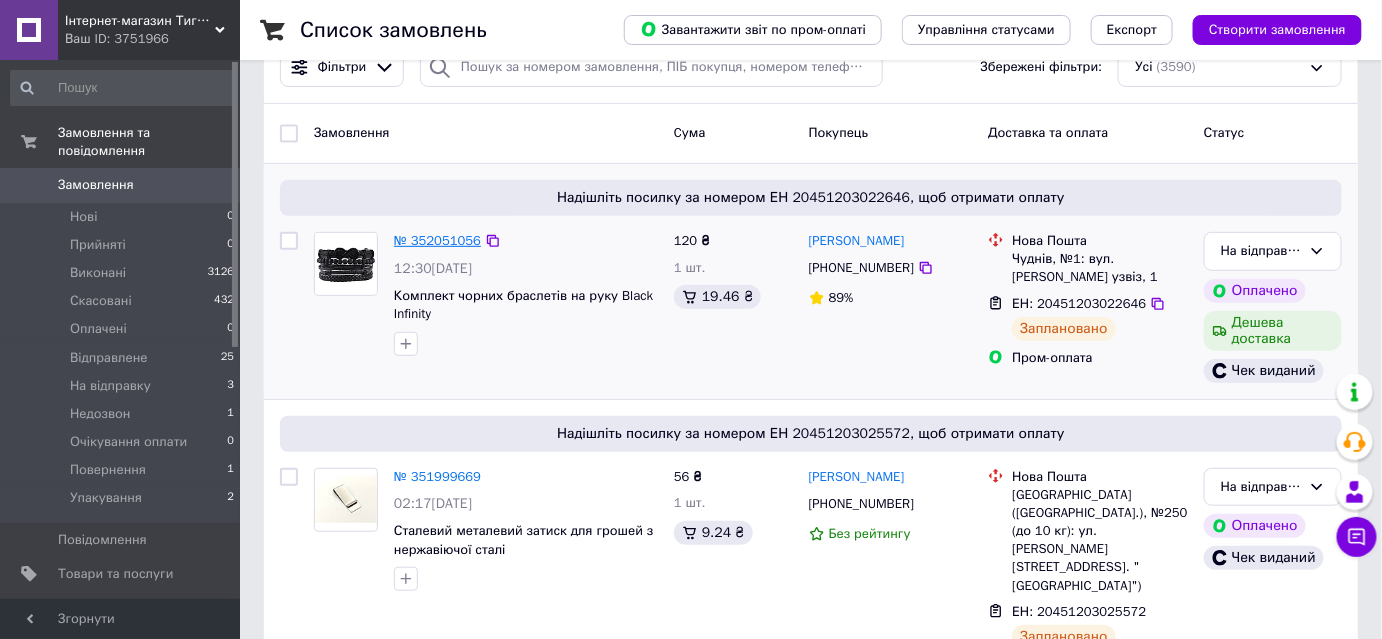 click on "№ 352051056" at bounding box center (437, 240) 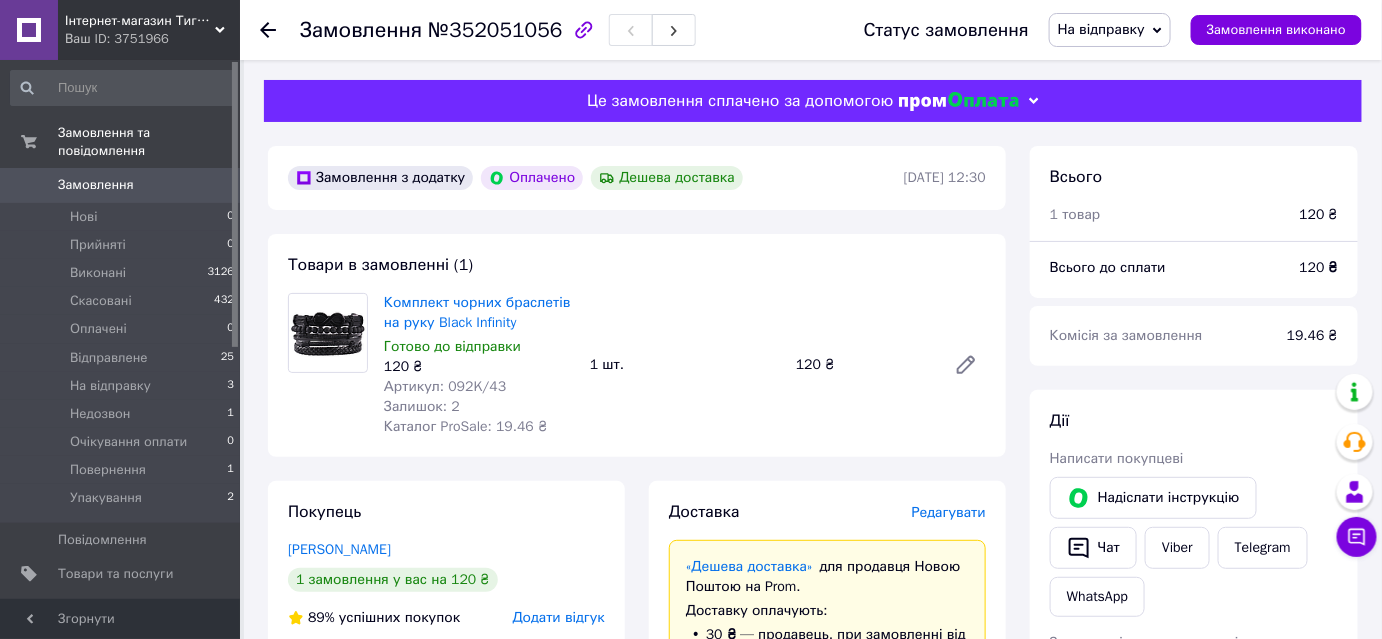 click on "Замовлення" at bounding box center [121, 185] 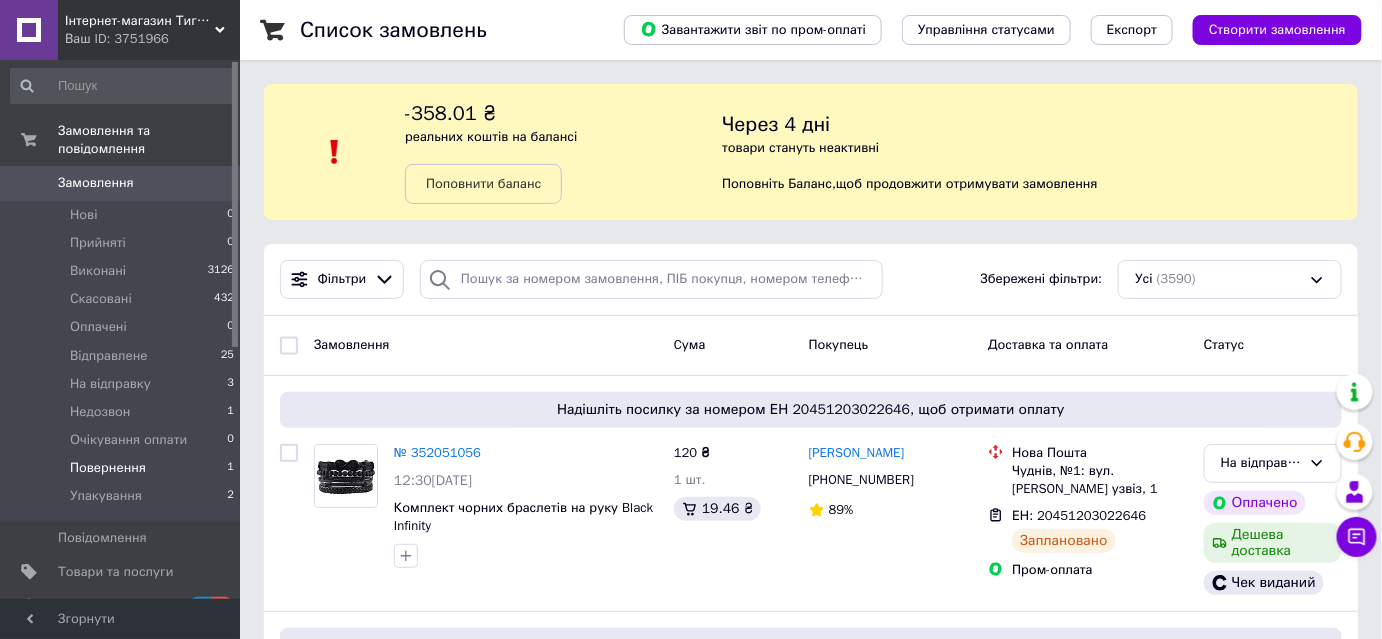 scroll, scrollTop: 0, scrollLeft: 0, axis: both 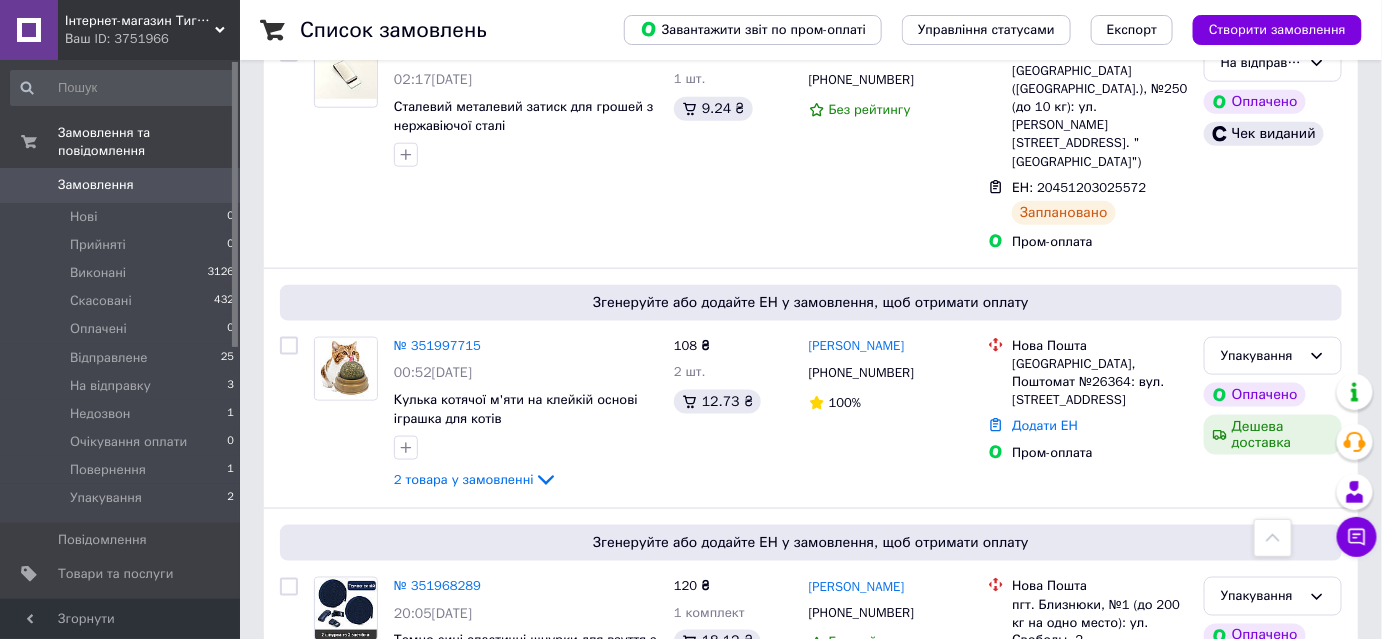 click on "Кулька котячої м'яти на клейкій основі іграшка для котів" at bounding box center [526, 409] 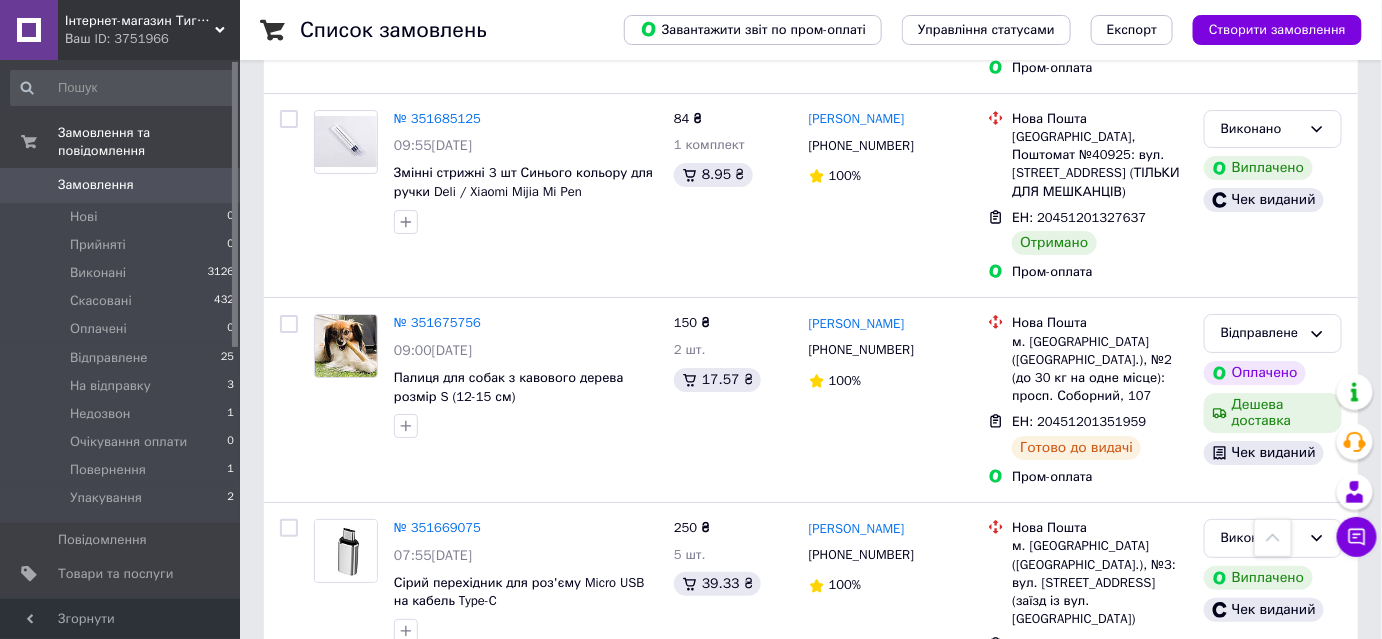 scroll, scrollTop: 5090, scrollLeft: 0, axis: vertical 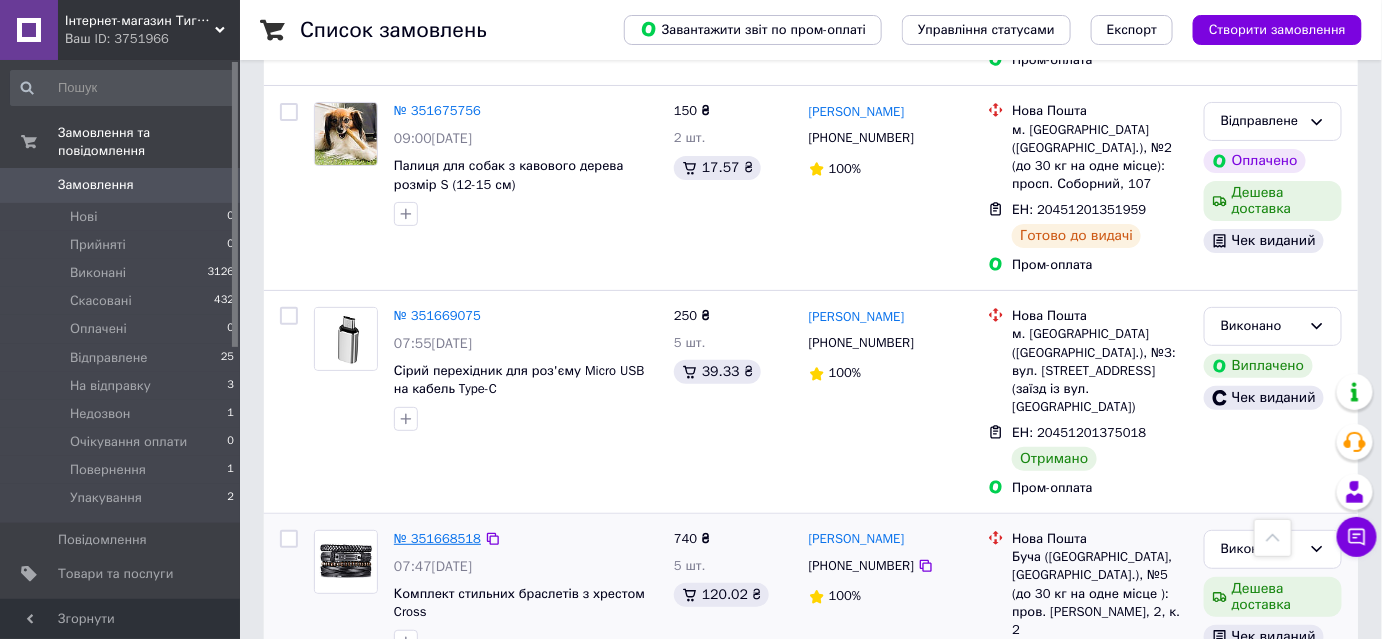 click on "№ 351668518" at bounding box center (437, 538) 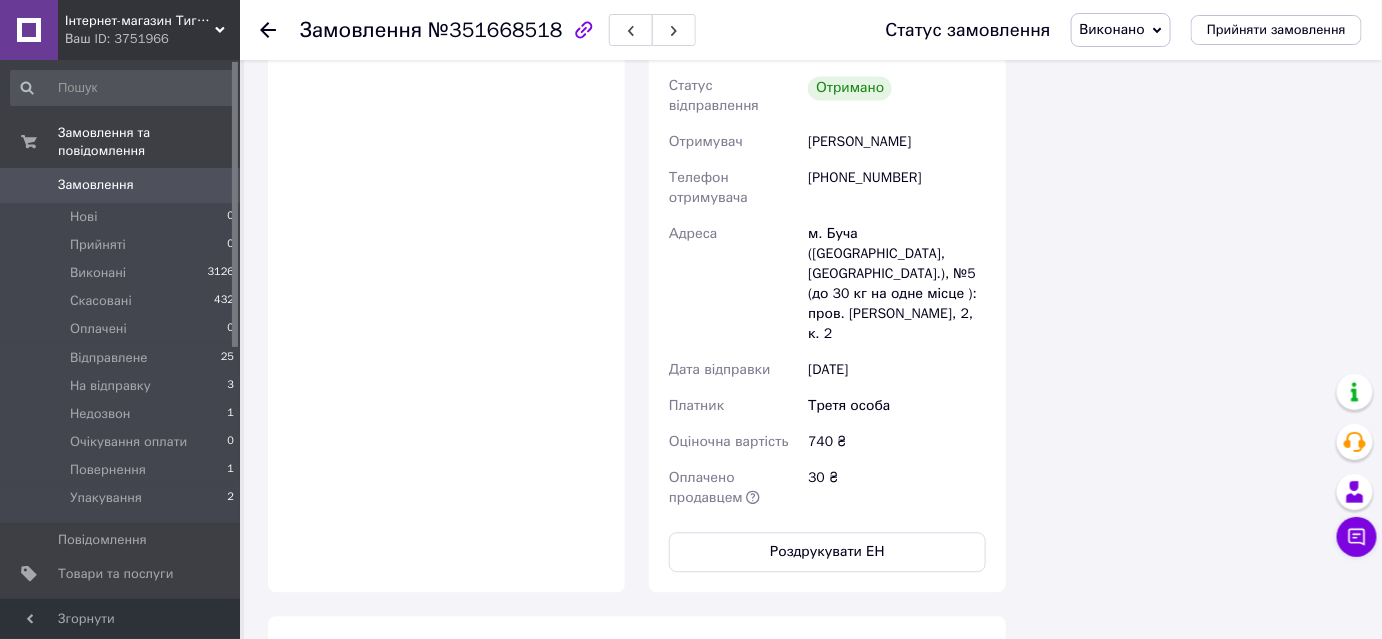 scroll, scrollTop: 868, scrollLeft: 0, axis: vertical 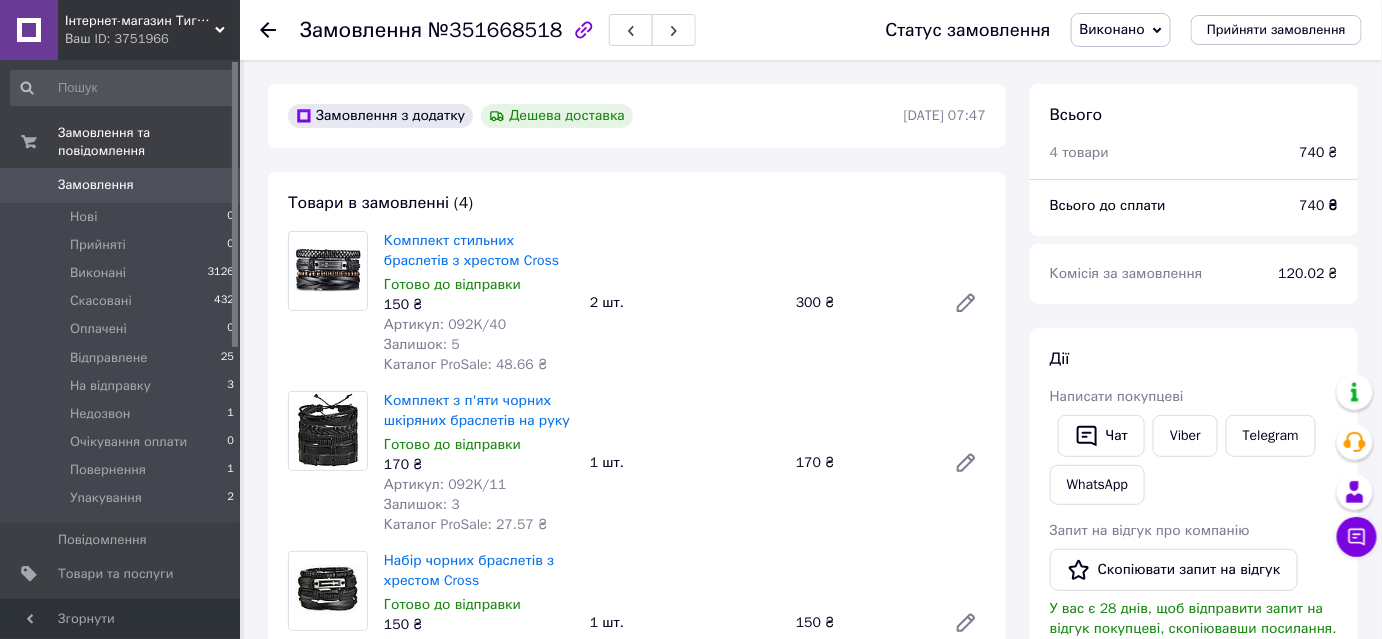 click on "Замовлення" at bounding box center (121, 185) 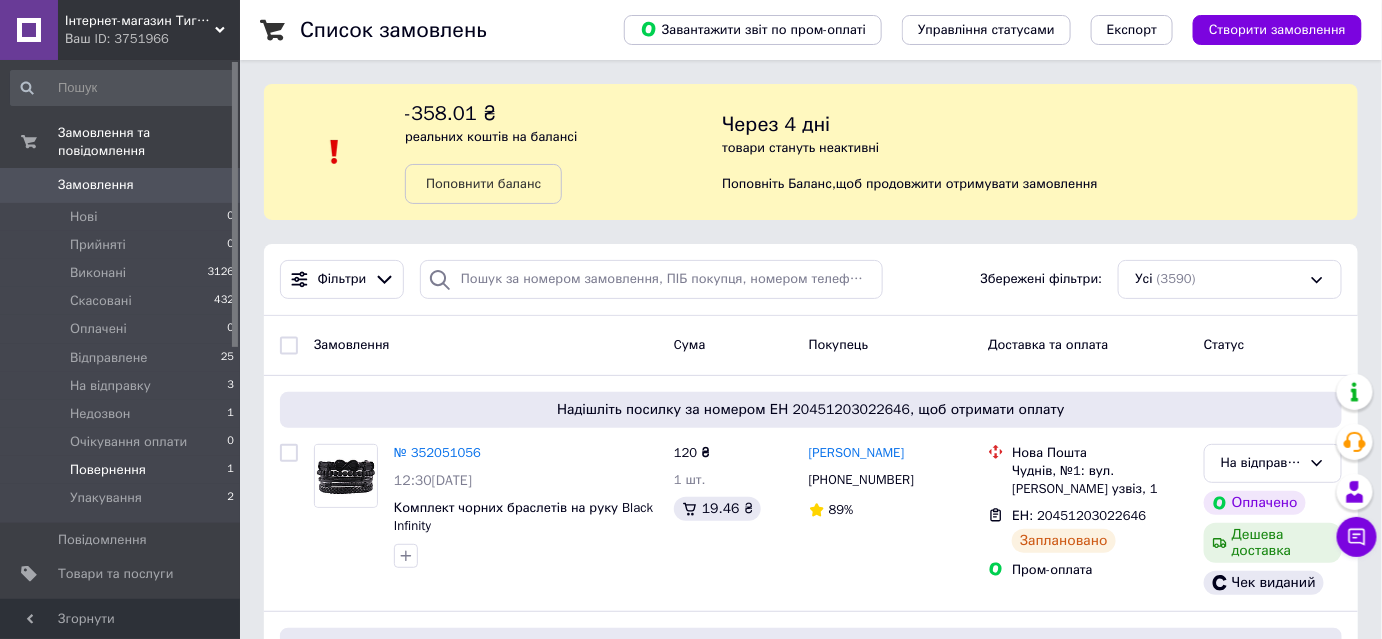 click on "Повернення" at bounding box center (108, 470) 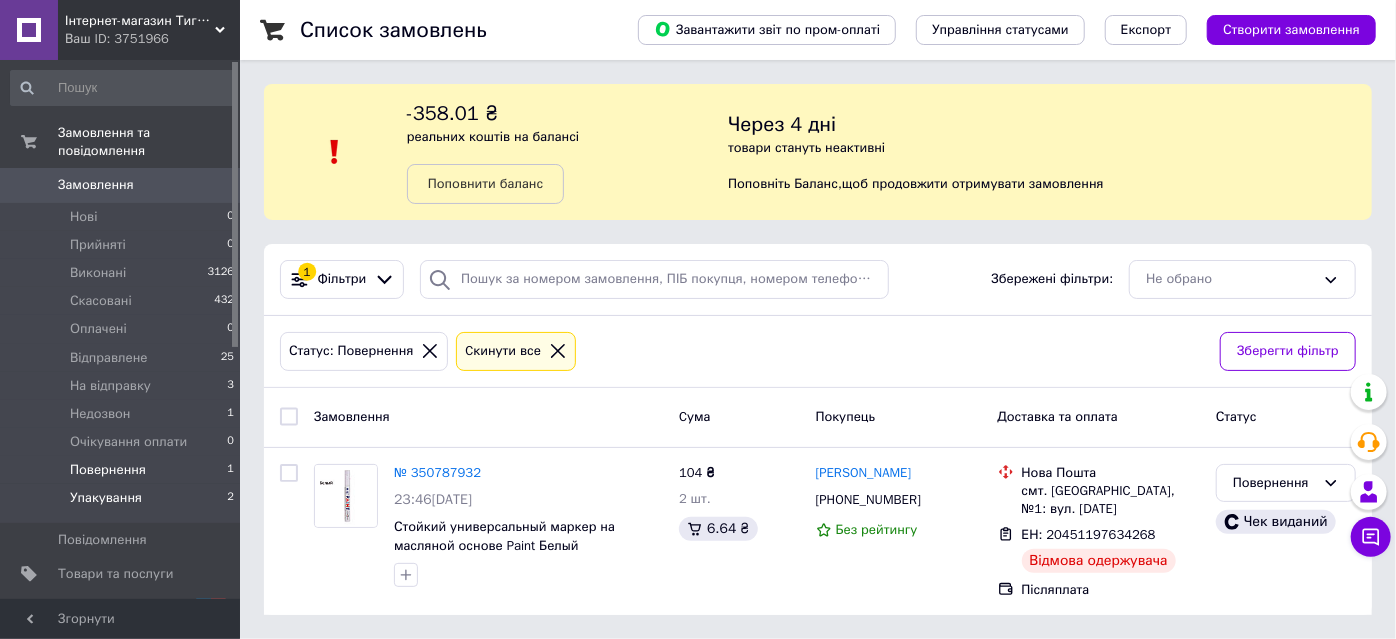 click on "Упакування 2" at bounding box center (123, 503) 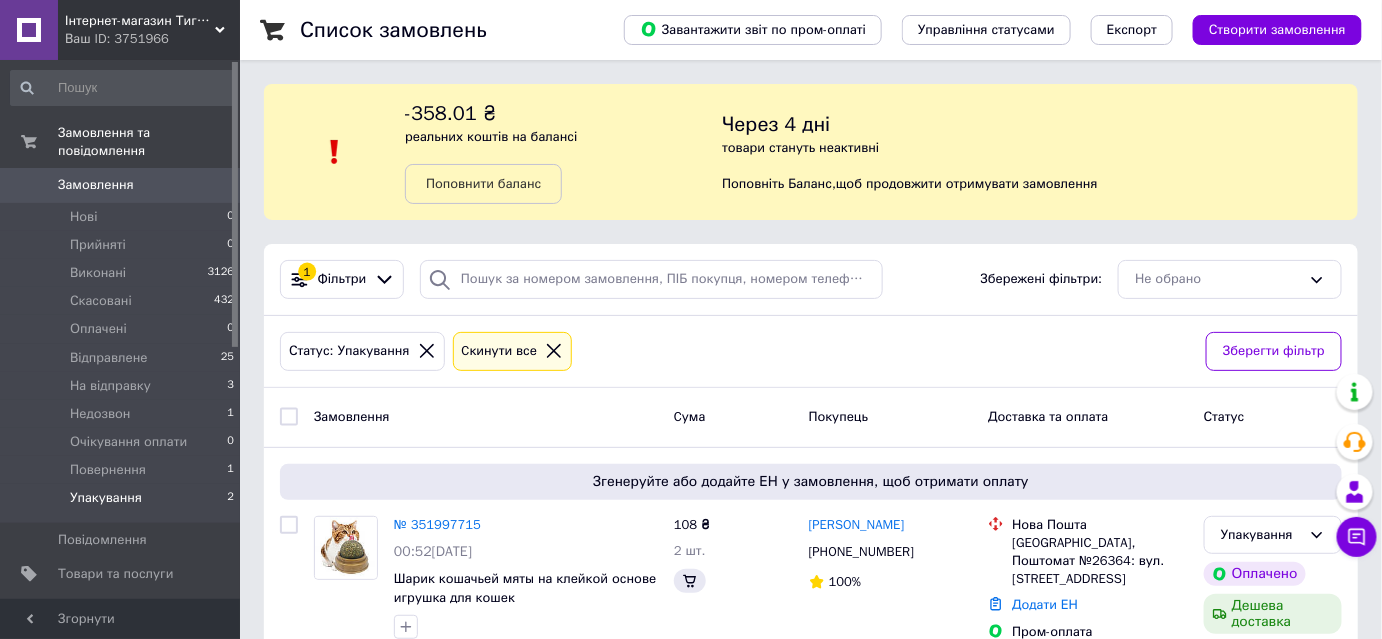 scroll, scrollTop: 280, scrollLeft: 0, axis: vertical 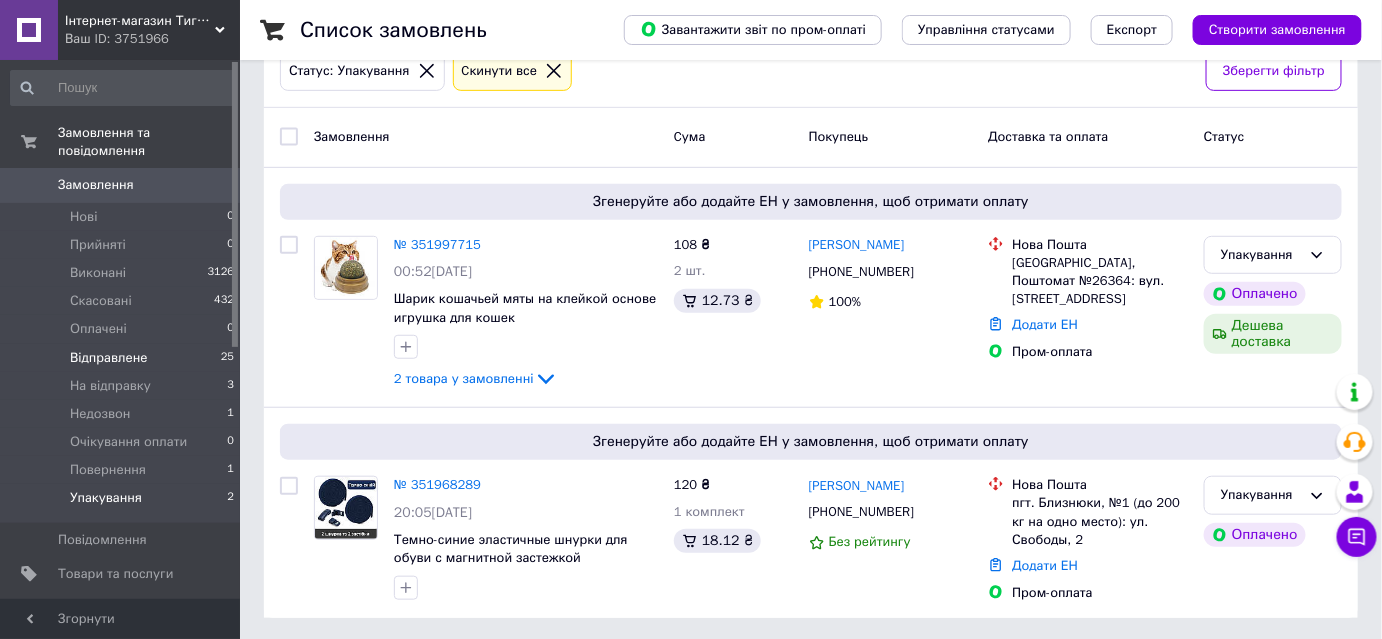 click on "Відправлене" at bounding box center [109, 358] 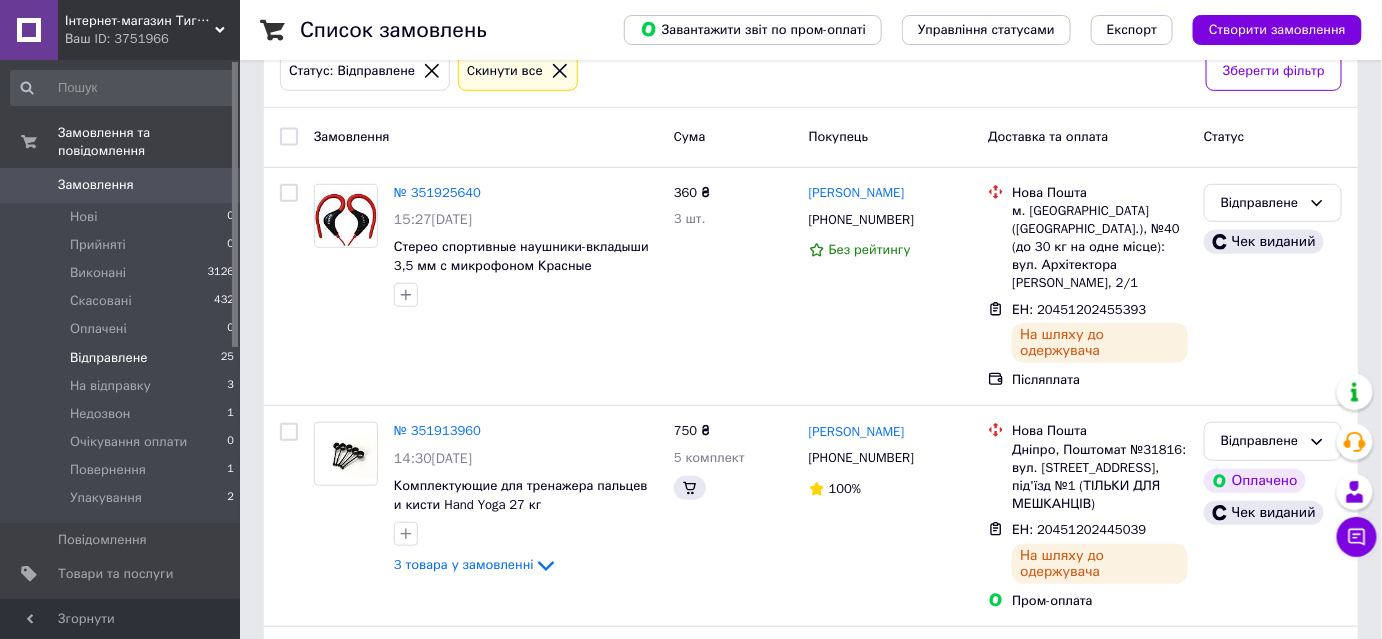 scroll, scrollTop: 0, scrollLeft: 0, axis: both 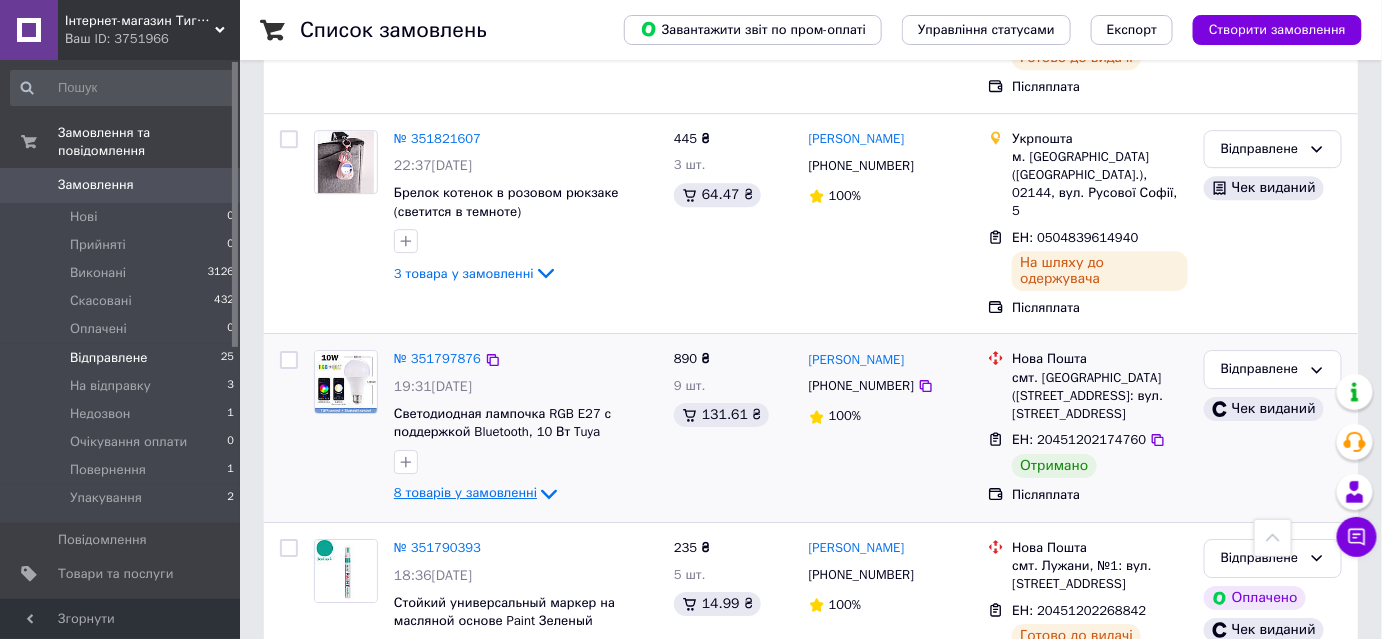 click 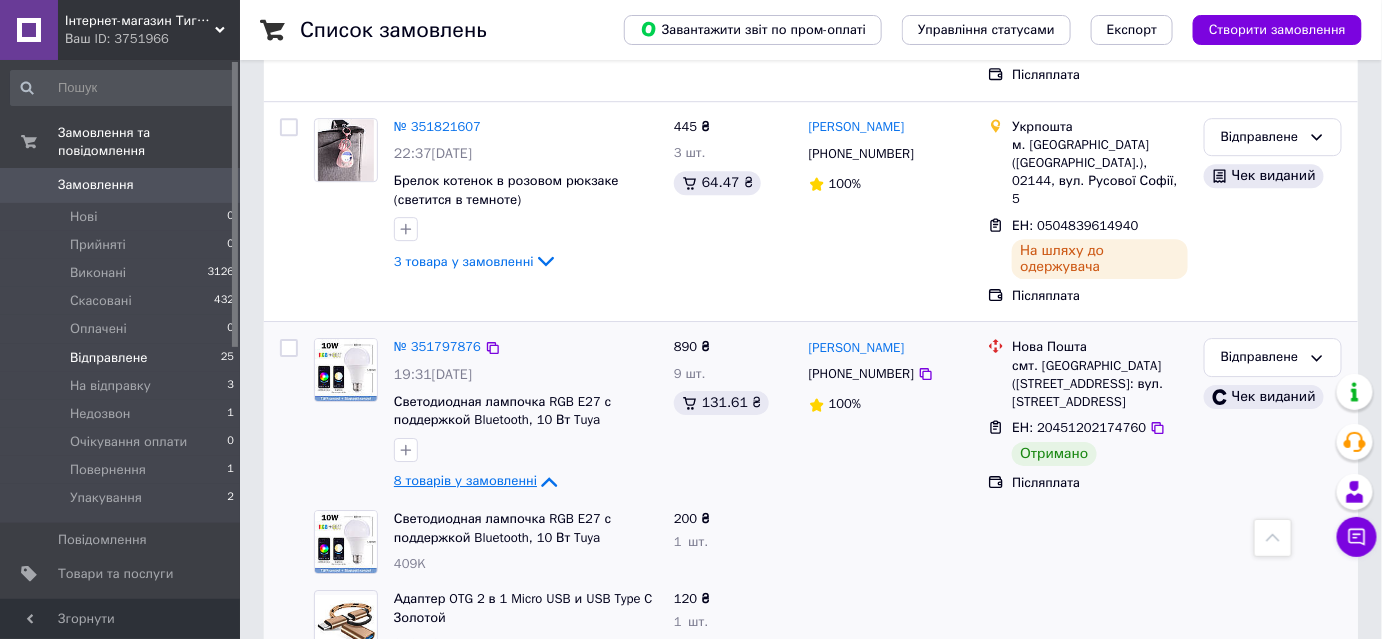 scroll, scrollTop: 1933, scrollLeft: 0, axis: vertical 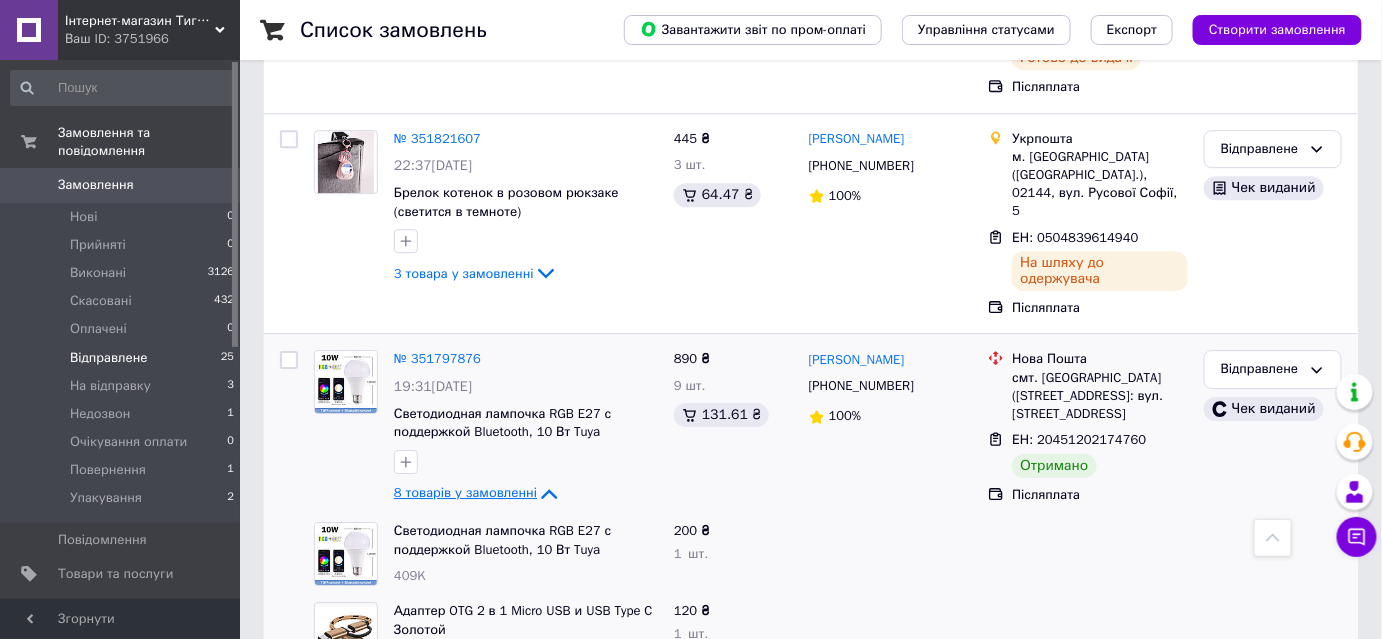 click 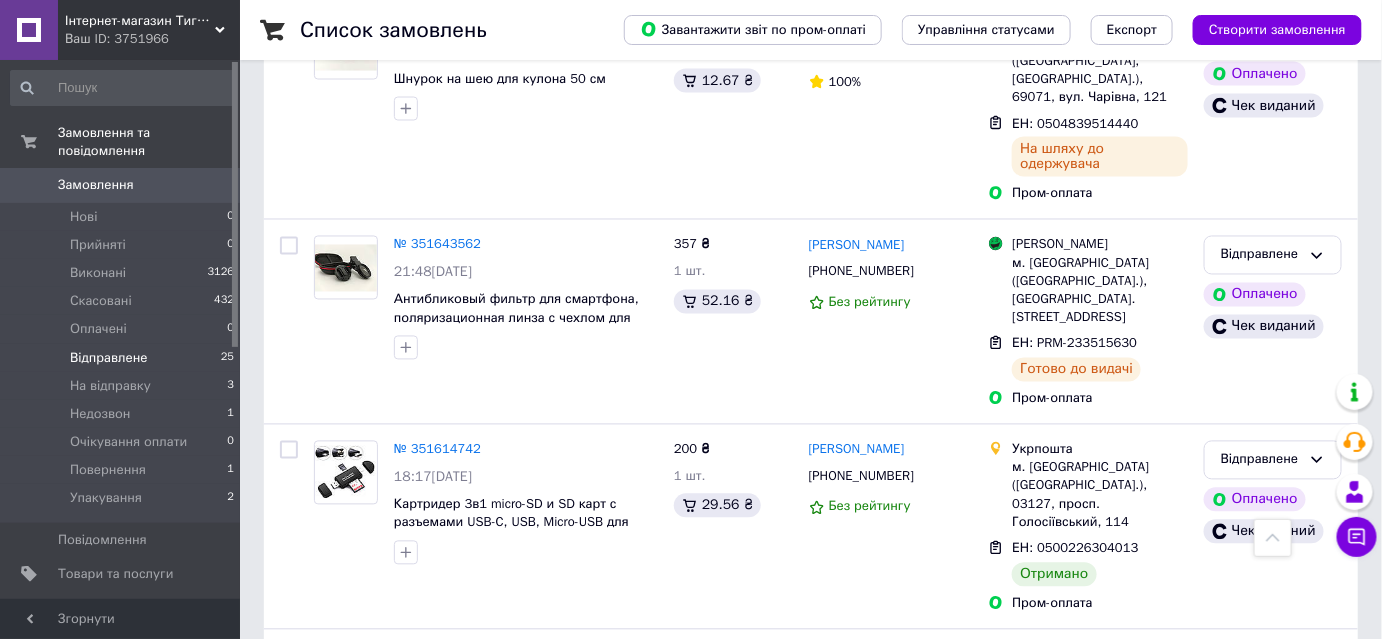 scroll, scrollTop: 3631, scrollLeft: 0, axis: vertical 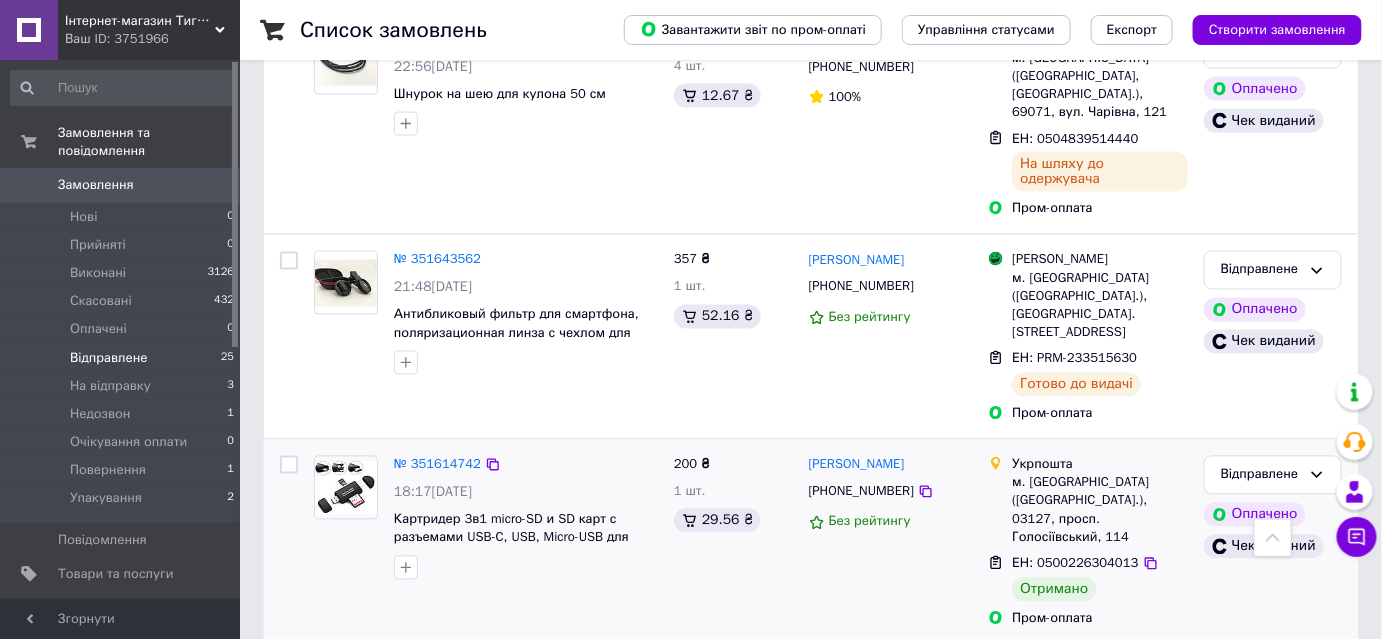 click on "29.56 ₴" at bounding box center [733, 521] 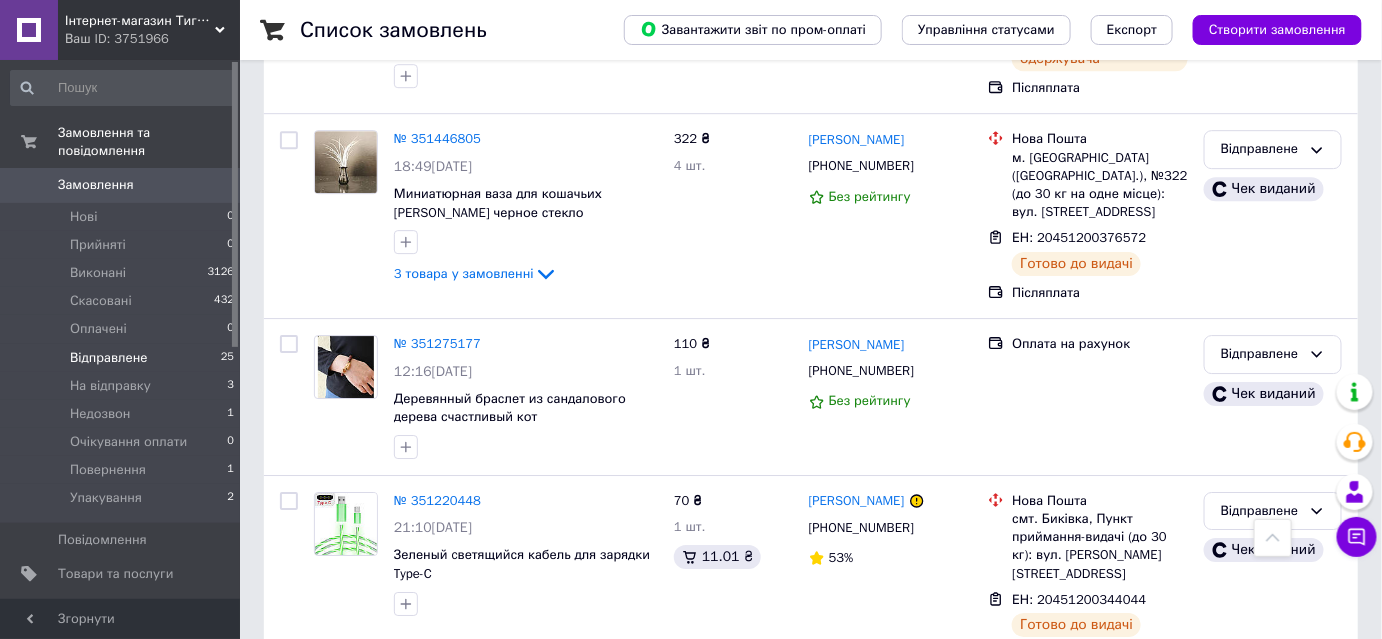 scroll, scrollTop: 4546, scrollLeft: 0, axis: vertical 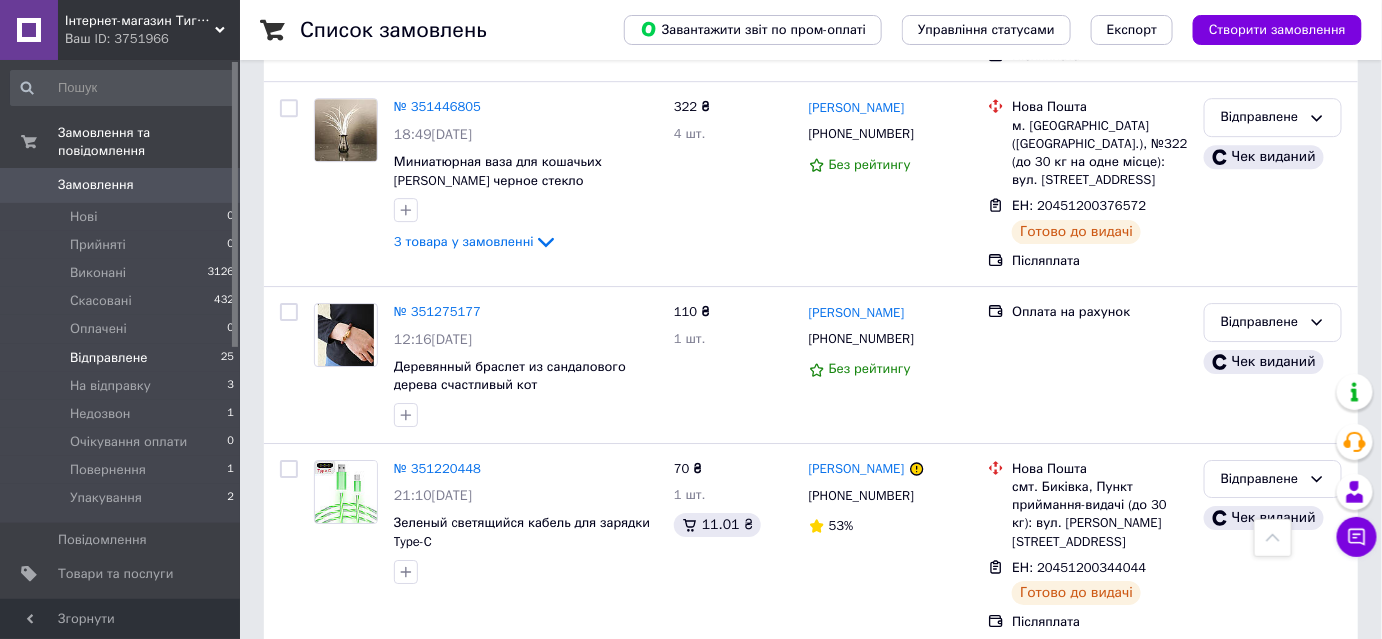 click on "Замовлення 0" at bounding box center (123, 185) 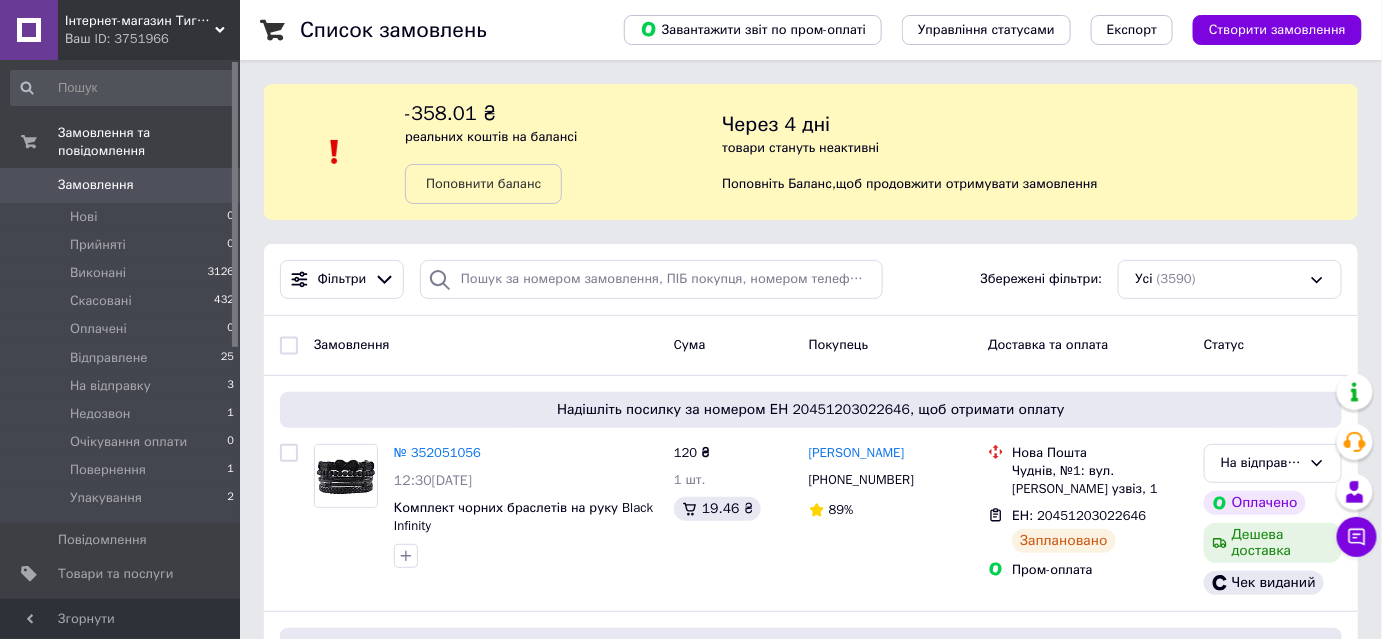 click on "Список замовлень" at bounding box center (442, 30) 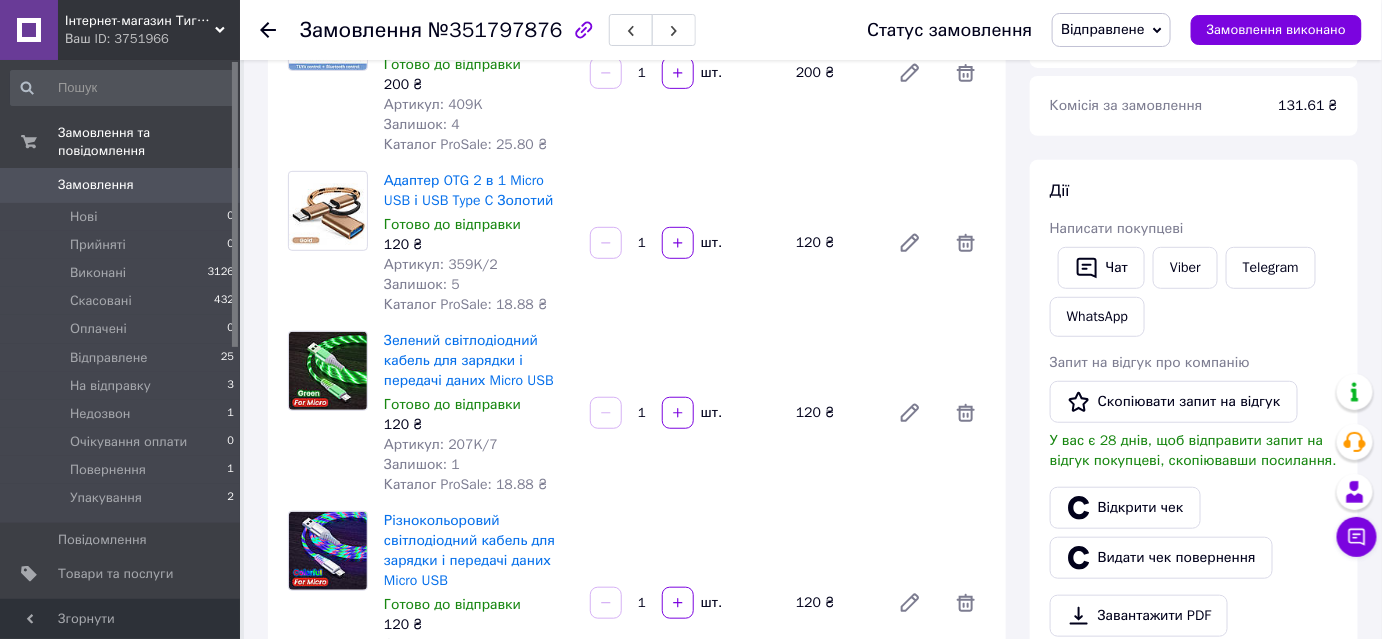 scroll, scrollTop: 636, scrollLeft: 0, axis: vertical 